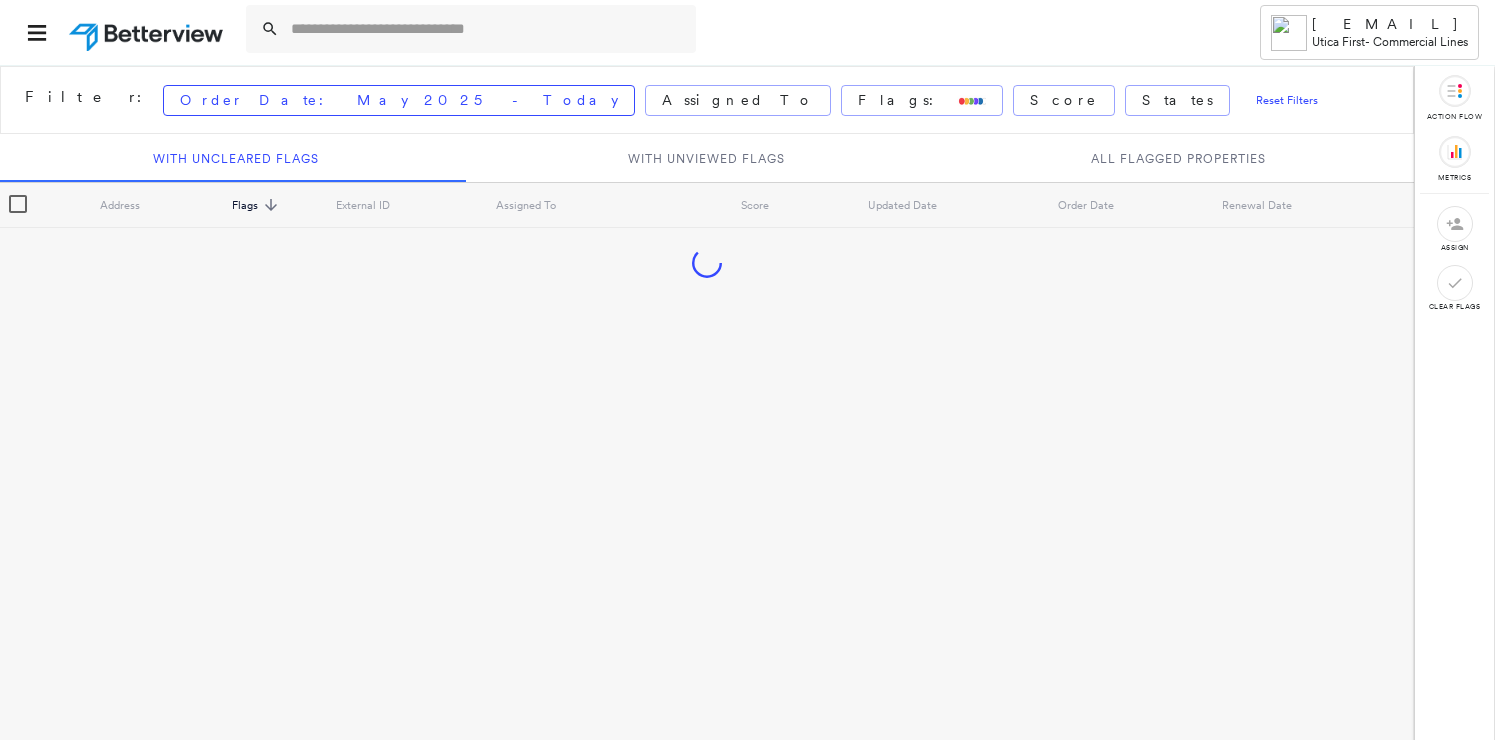 scroll, scrollTop: 0, scrollLeft: 0, axis: both 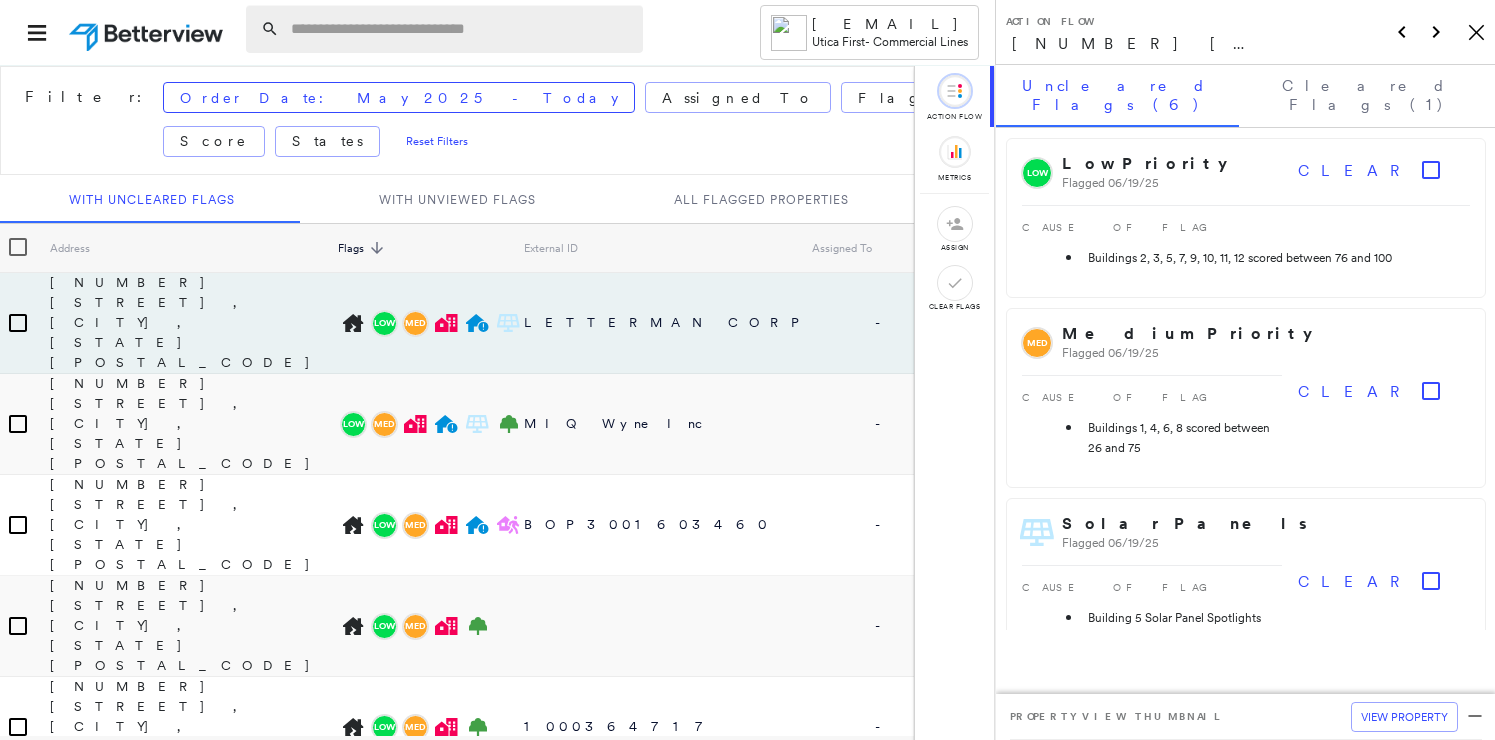 click at bounding box center [461, 29] 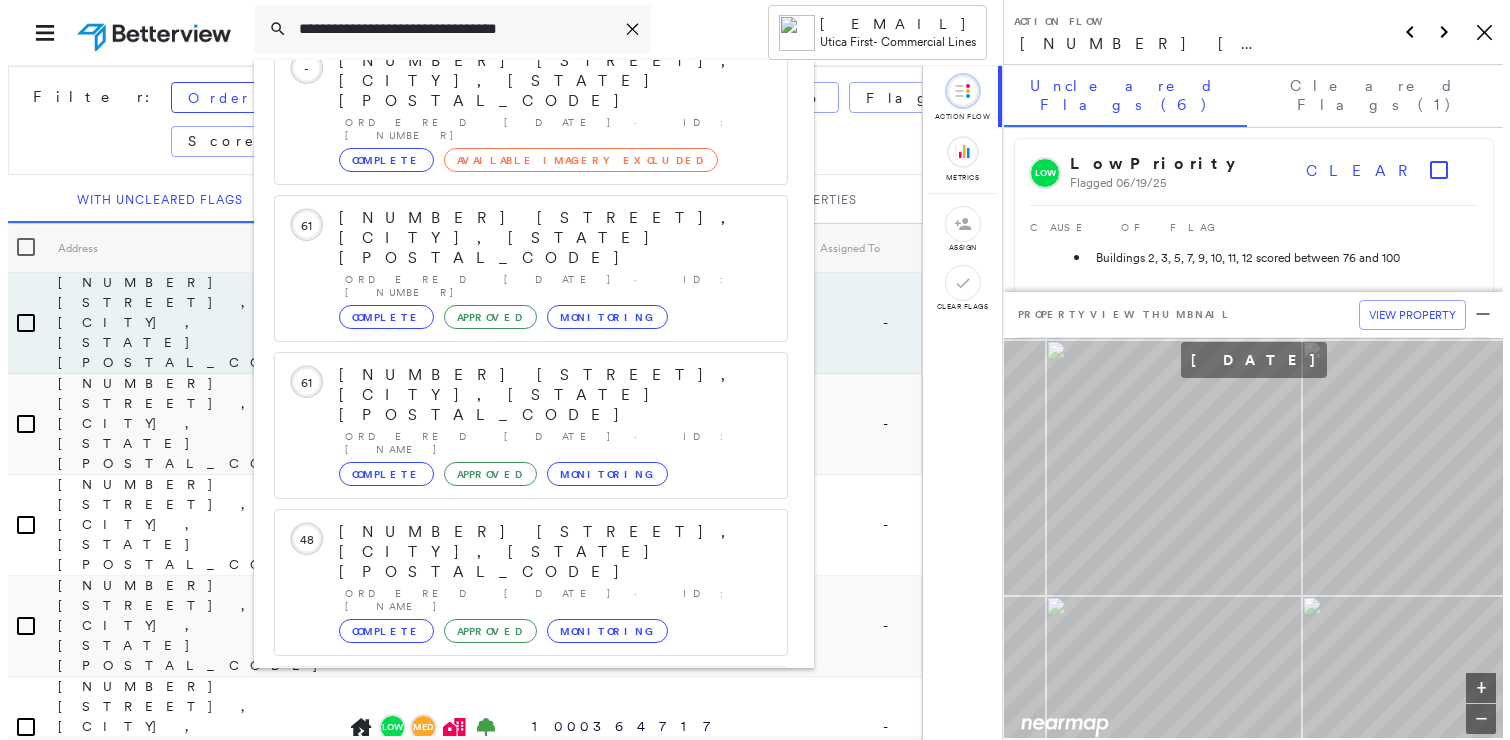 scroll, scrollTop: 213, scrollLeft: 0, axis: vertical 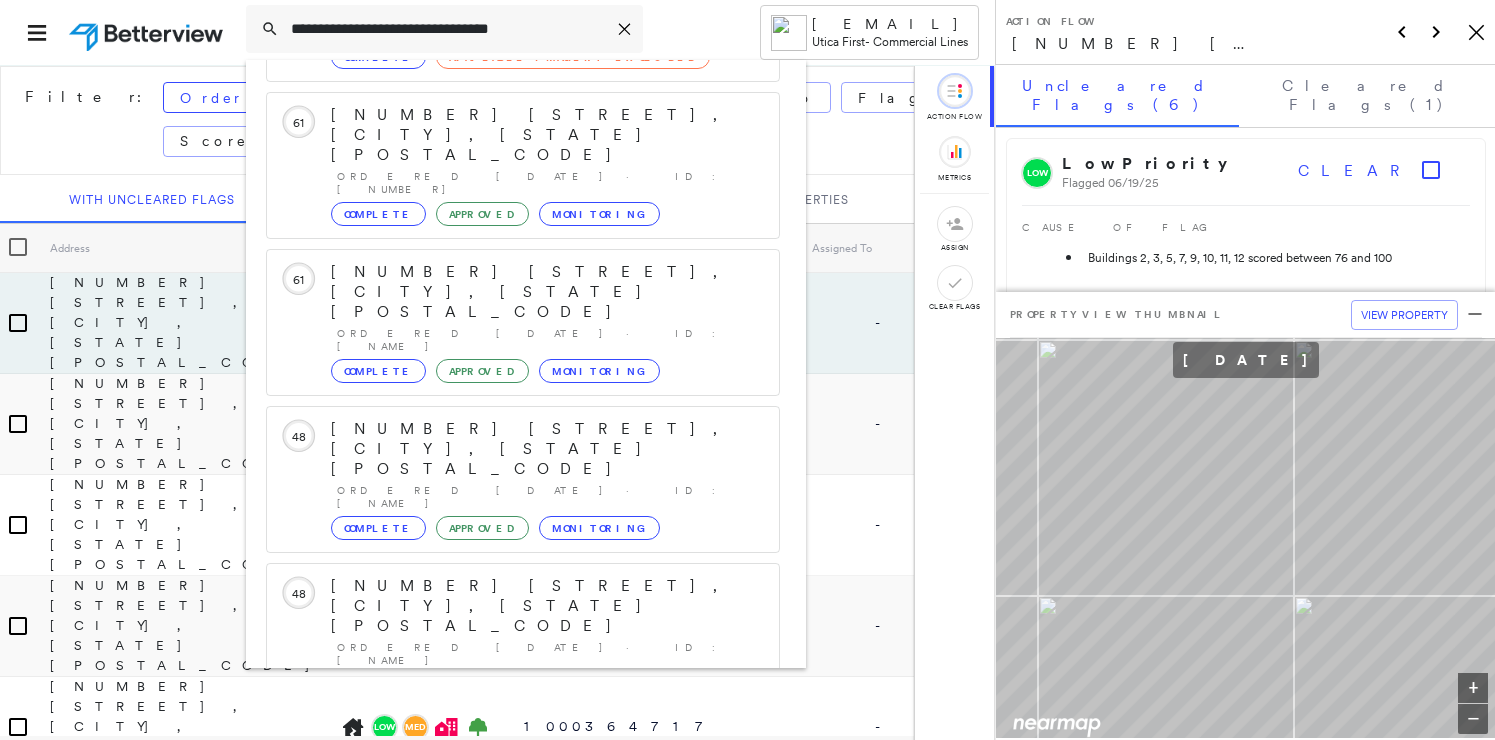 type on "**********" 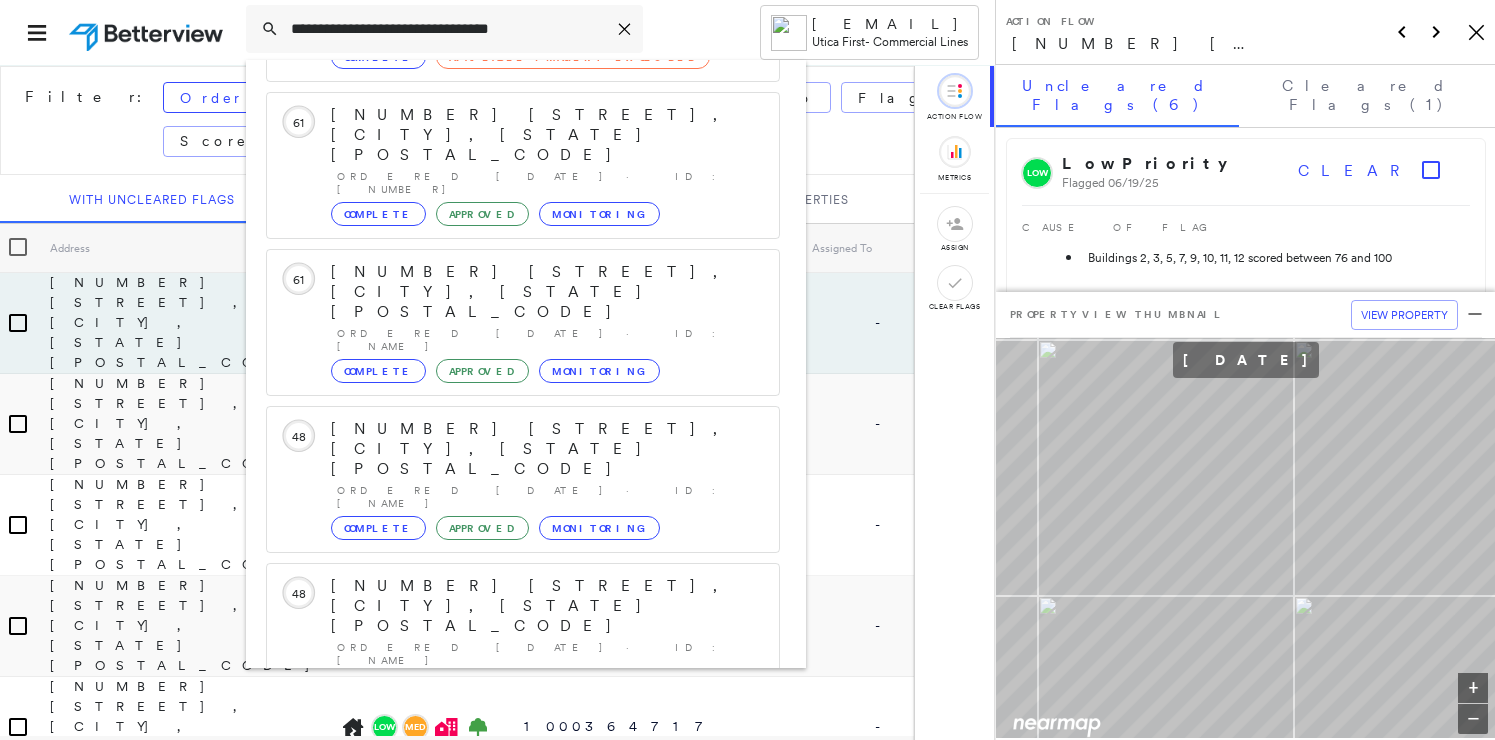 click 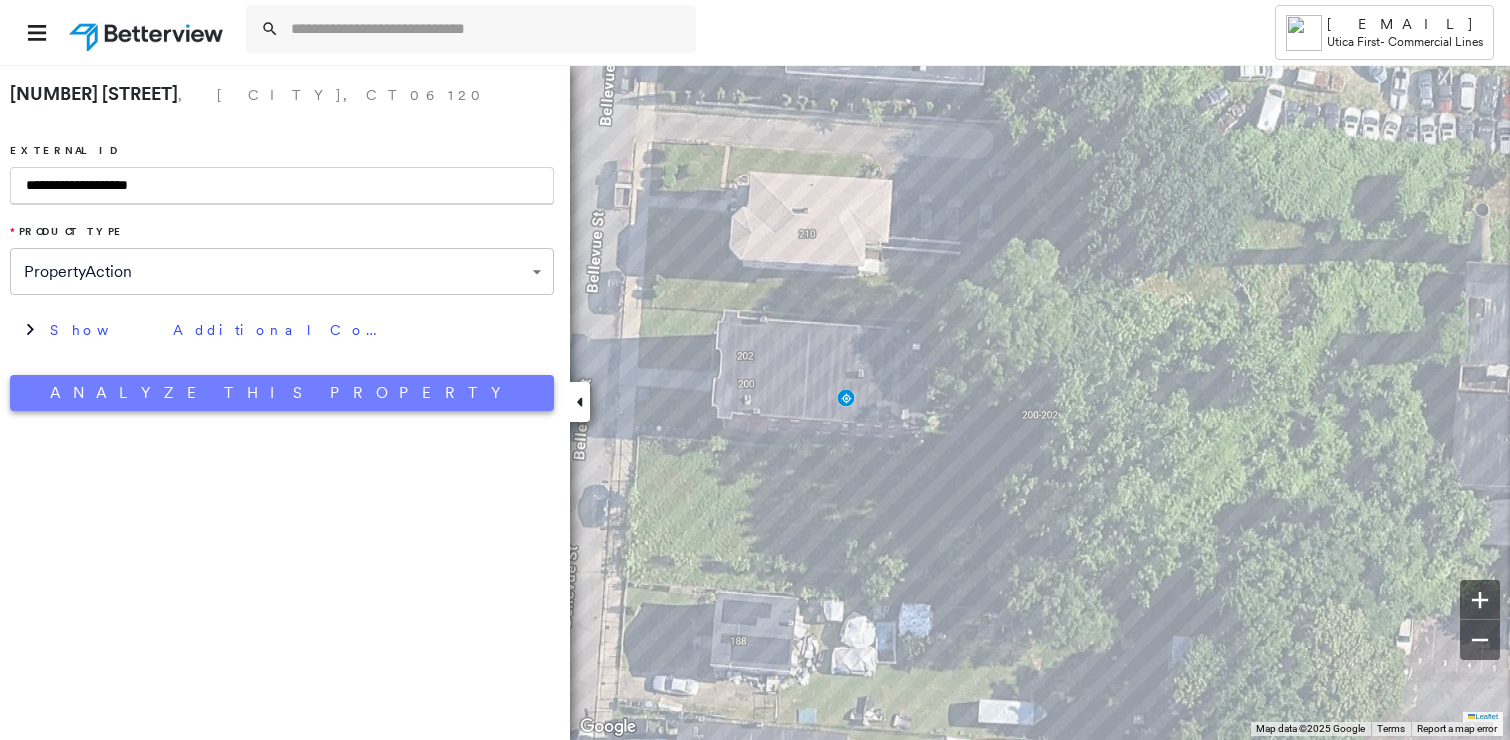 type on "**********" 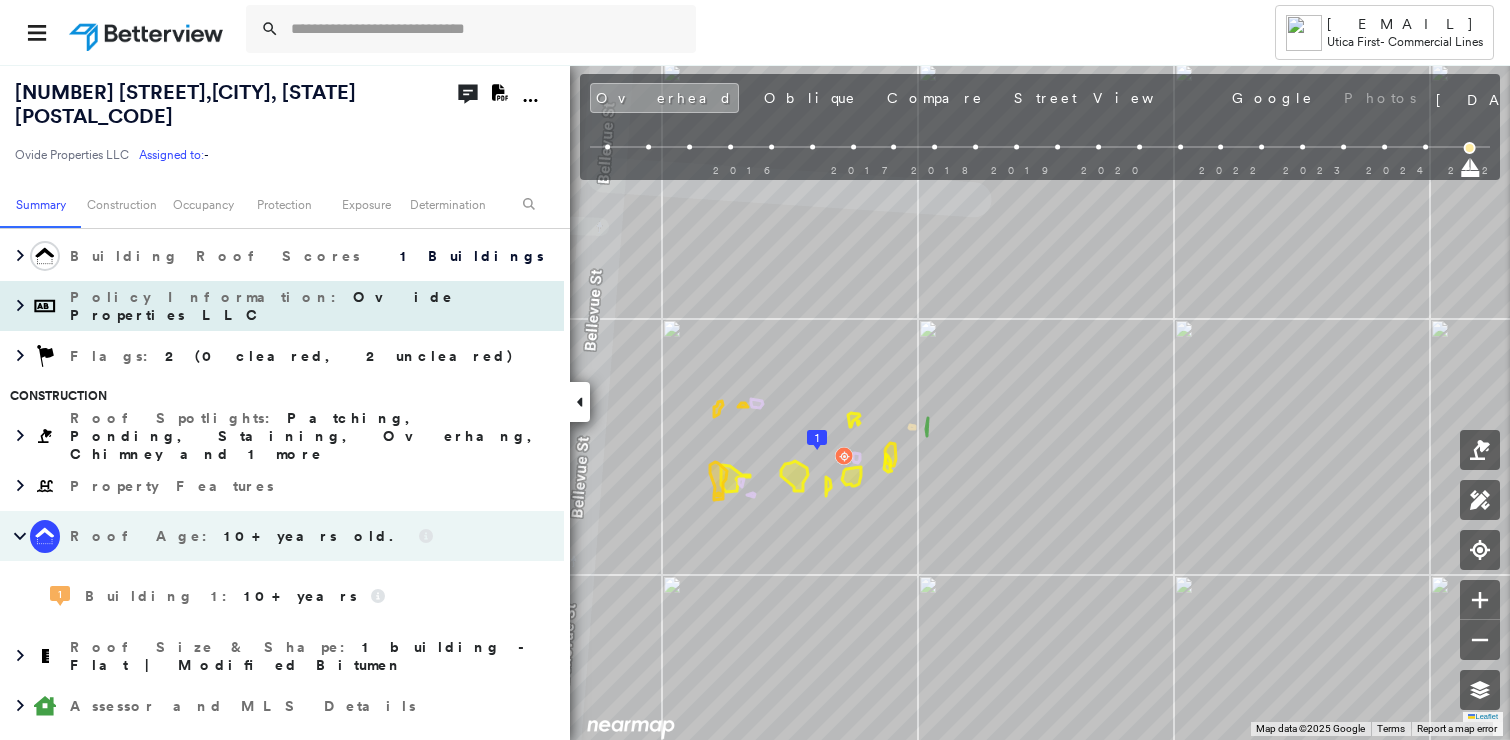 scroll, scrollTop: 400, scrollLeft: 0, axis: vertical 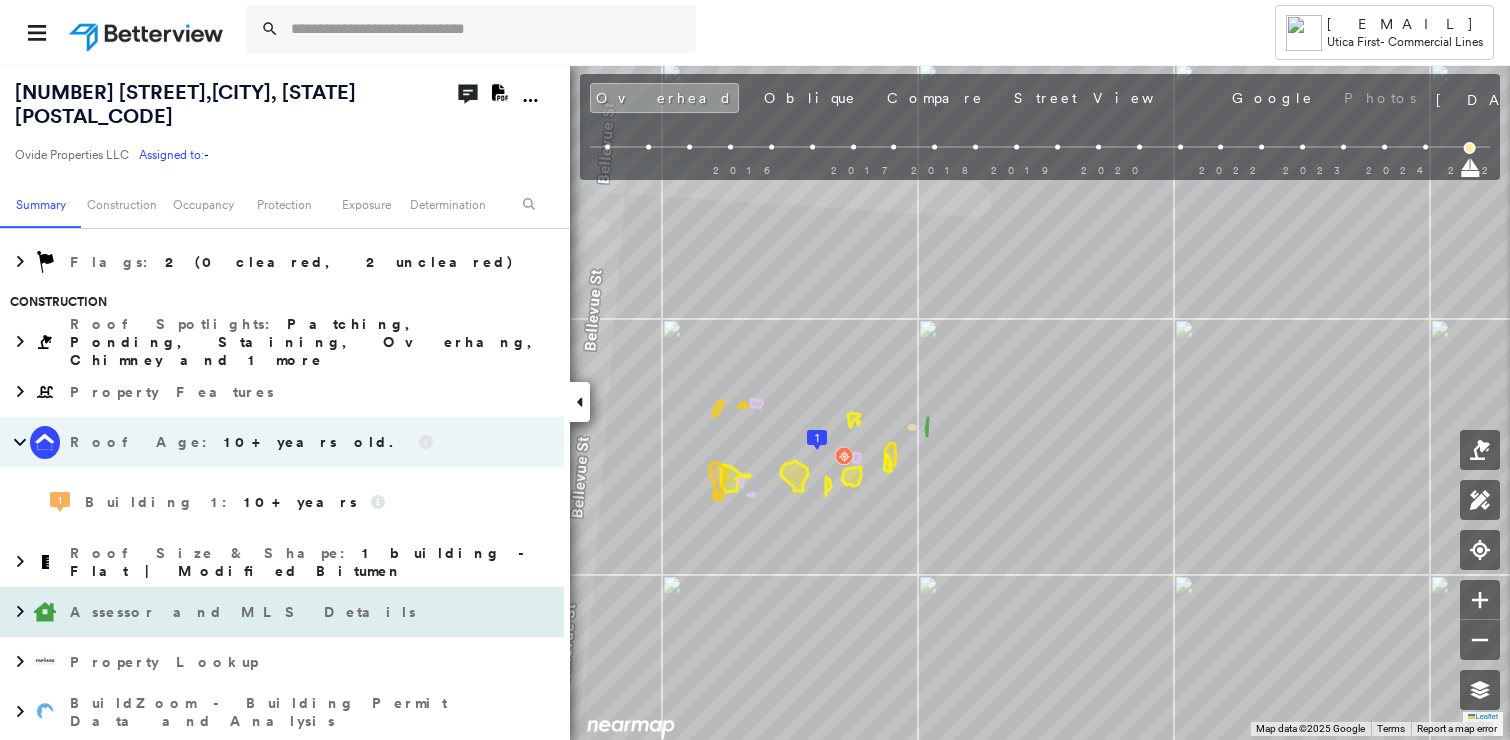 click on "Assessor and MLS Details" at bounding box center [245, 612] 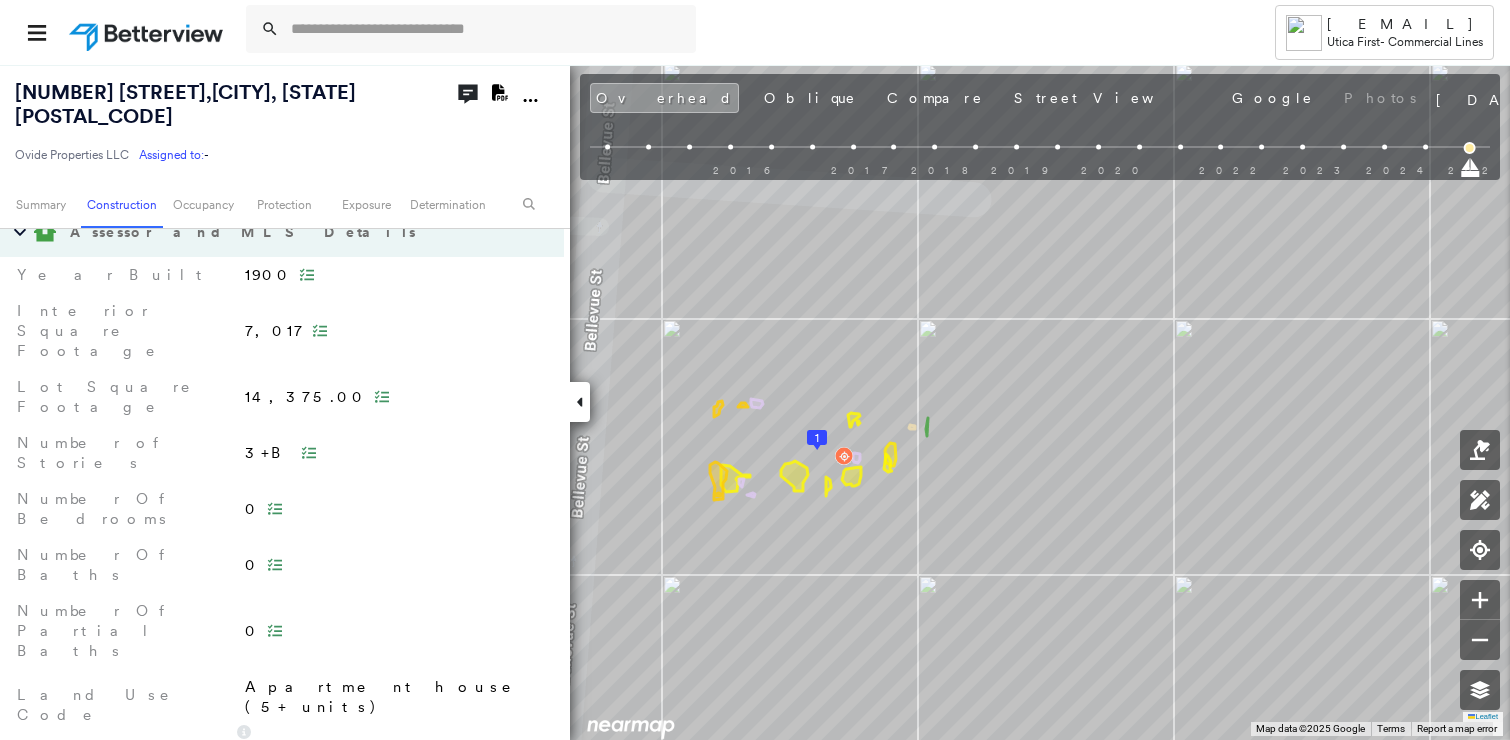 scroll, scrollTop: 800, scrollLeft: 0, axis: vertical 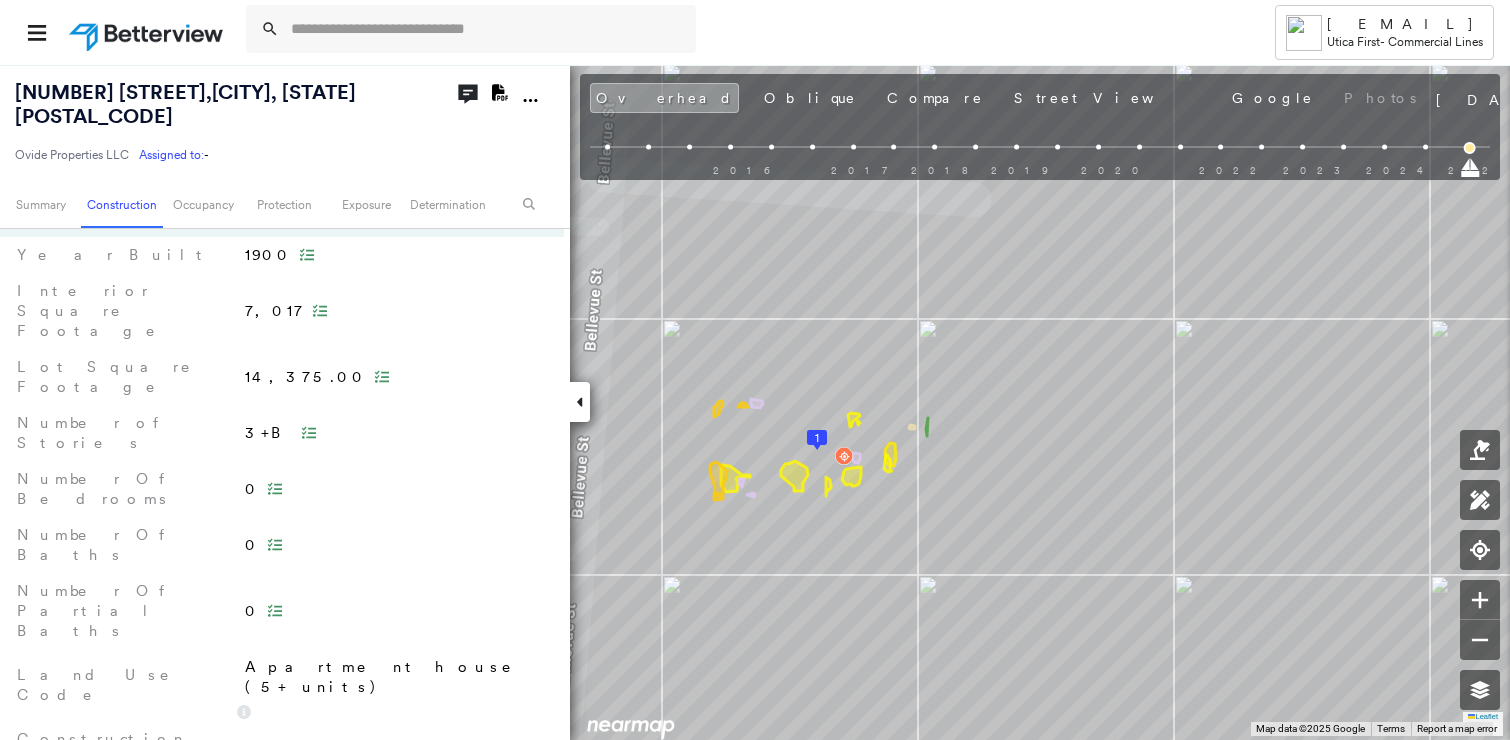 click on "Frame" at bounding box center [297, 749] 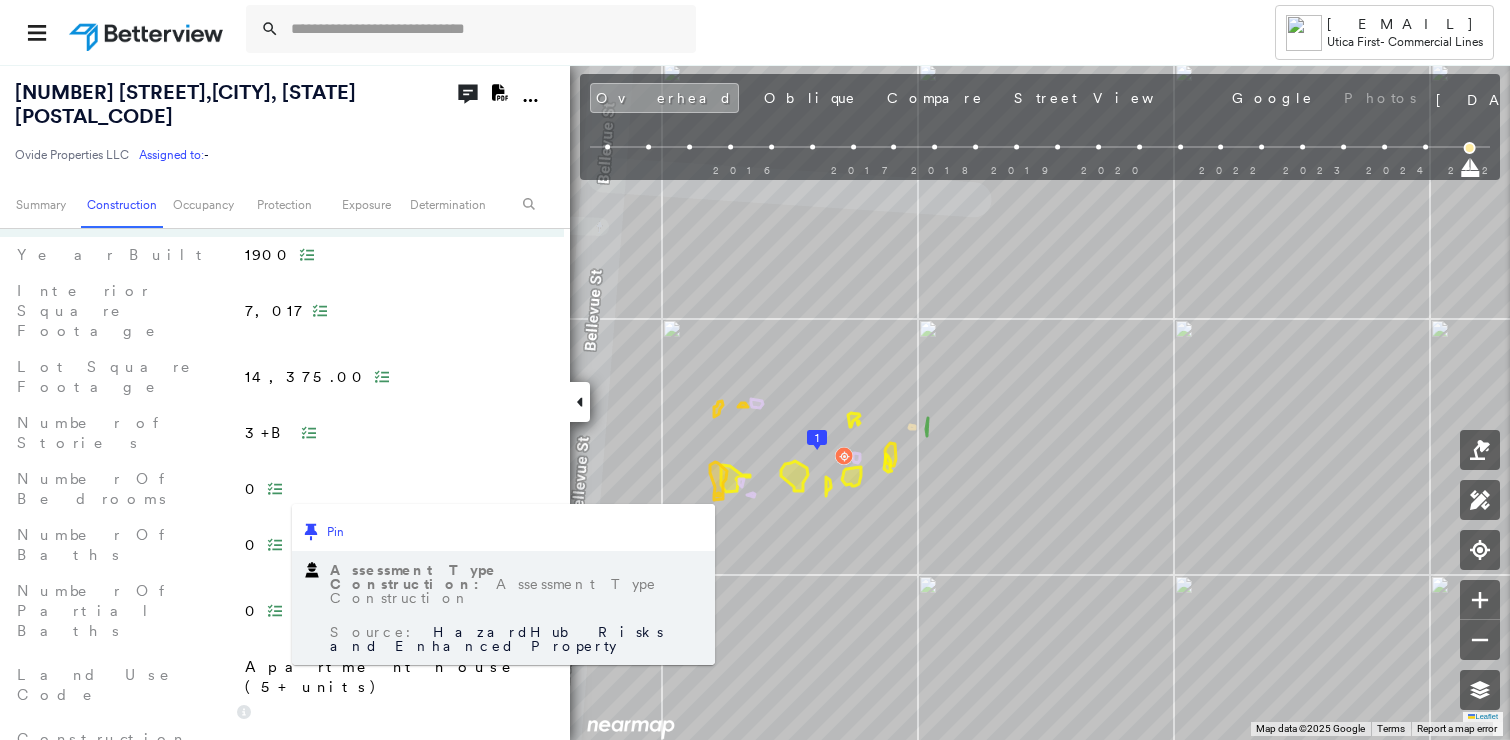 click on "Pin" at bounding box center [503, 527] 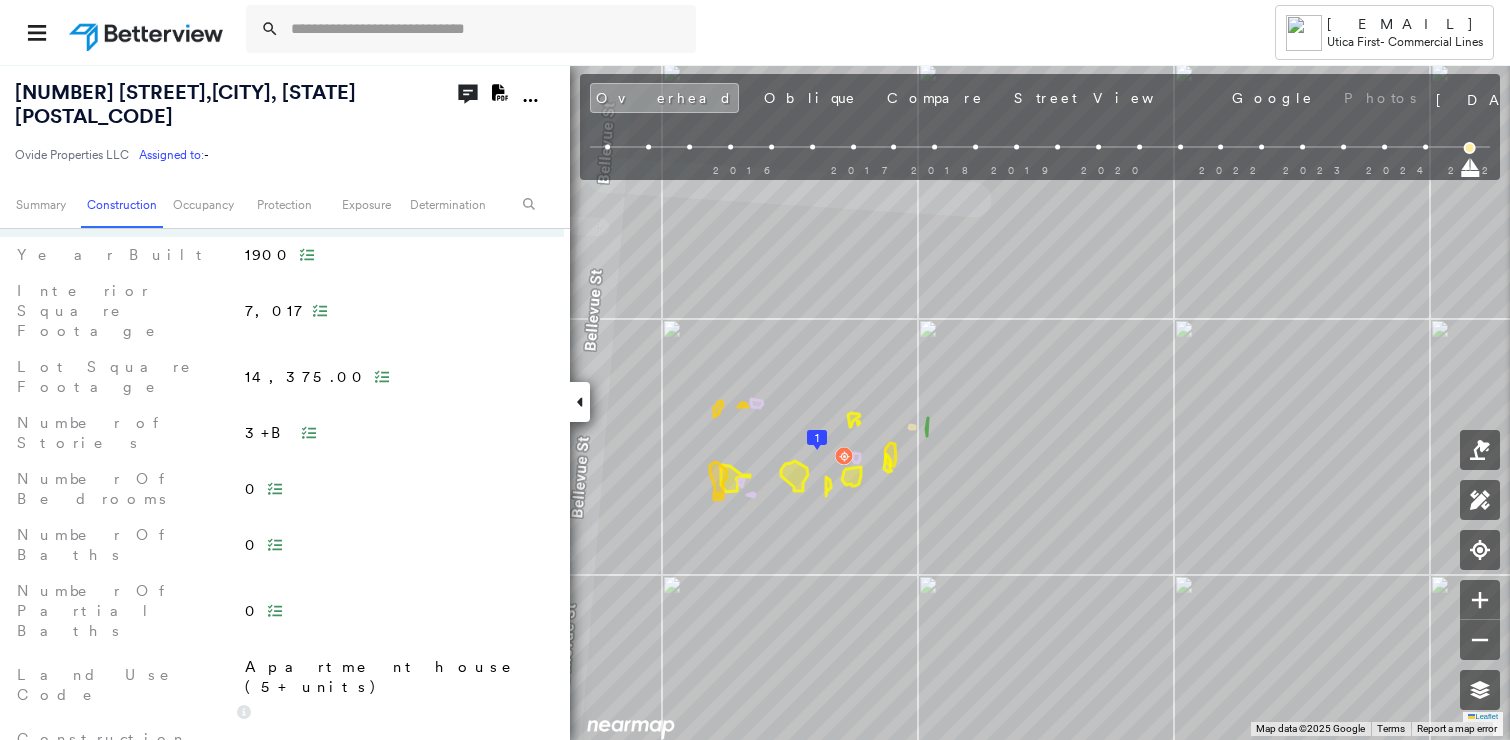 scroll, scrollTop: 700, scrollLeft: 0, axis: vertical 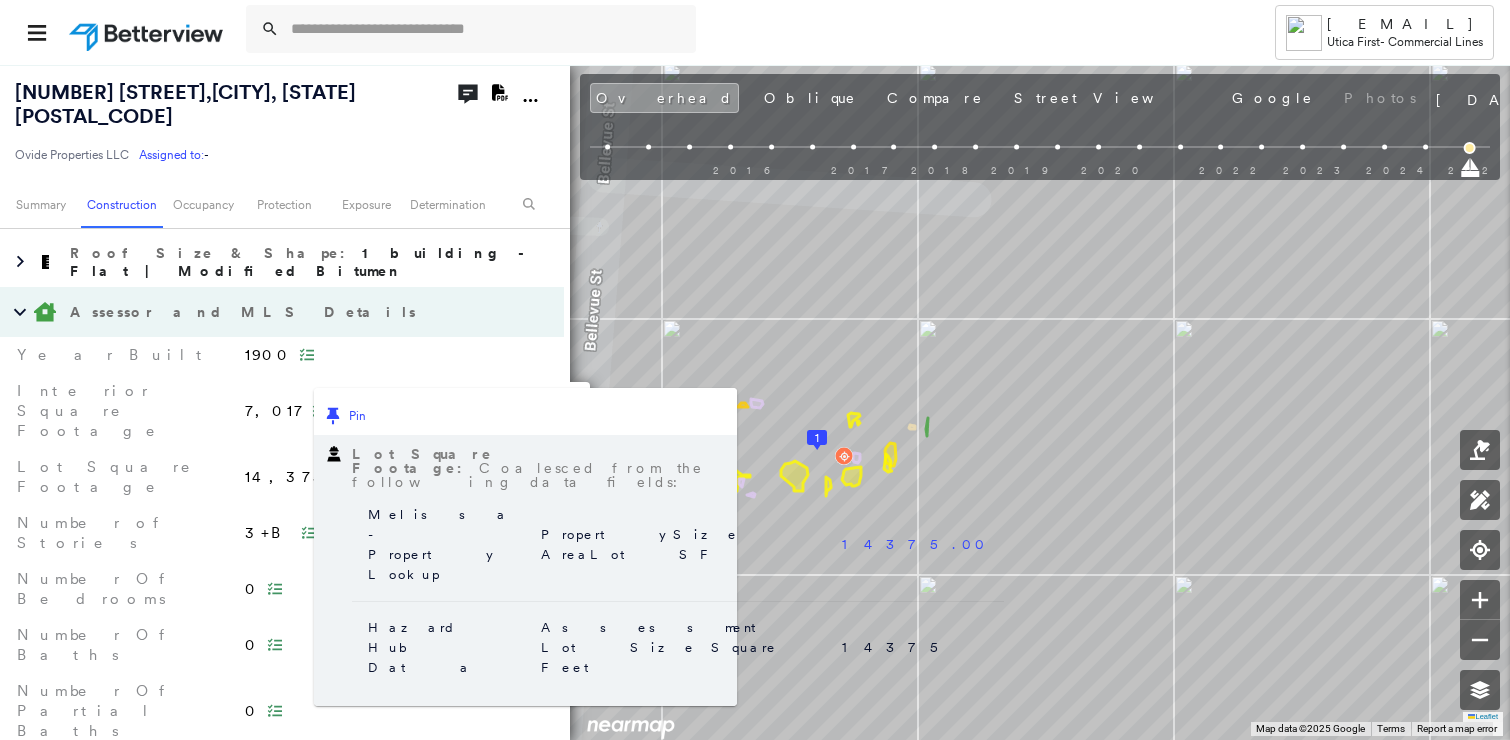 click on "Assessor and MLS Details" at bounding box center (245, 312) 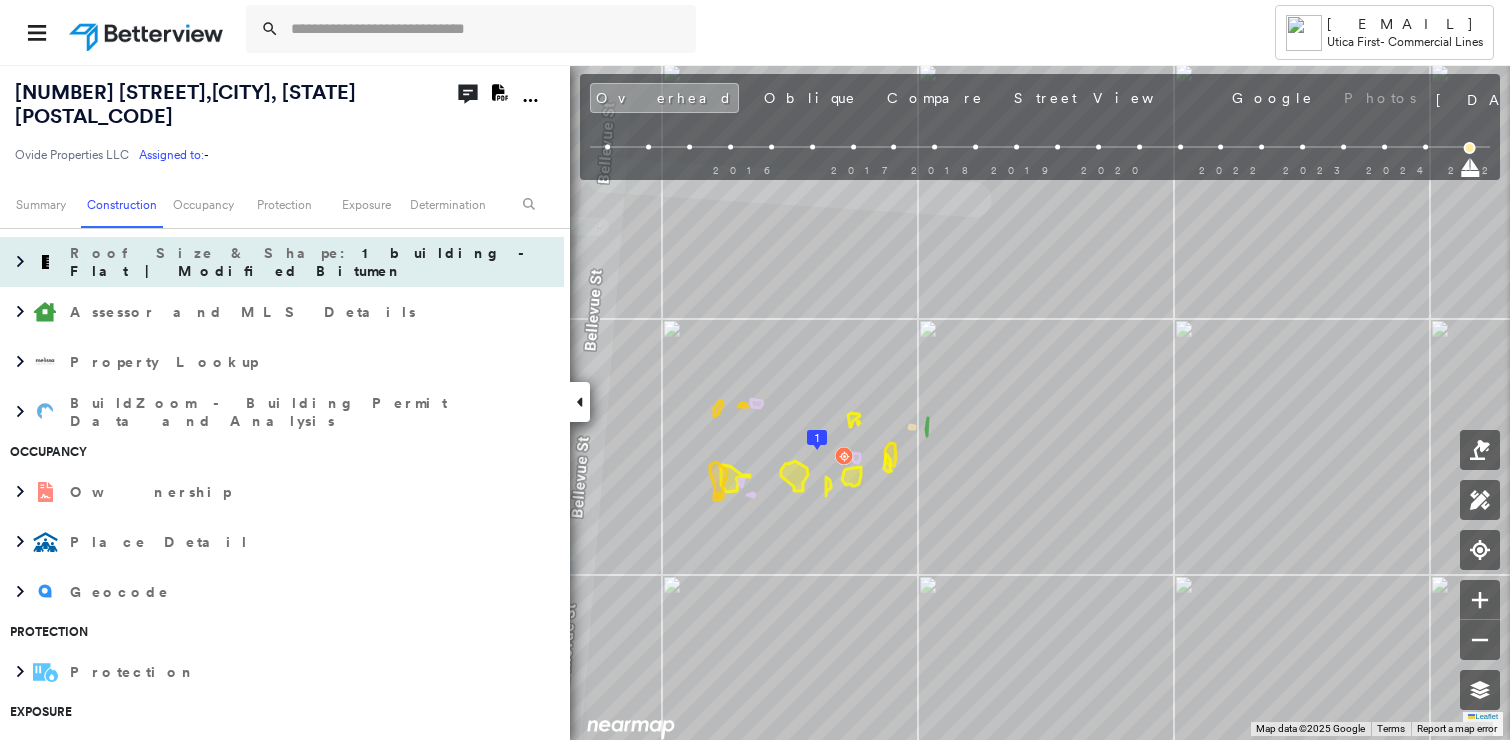 click on "1 building  - Flat | Modified Bitumen" at bounding box center [302, 262] 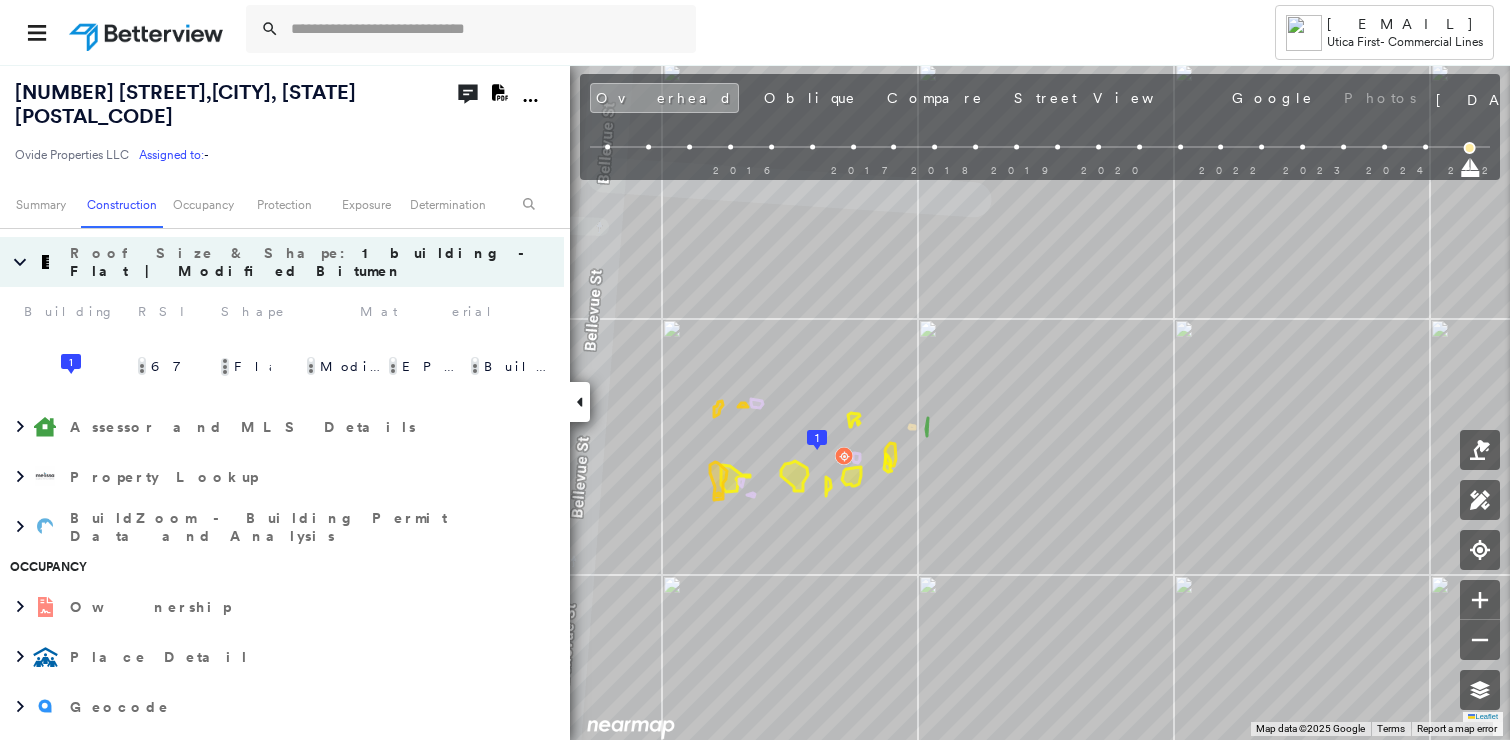 click 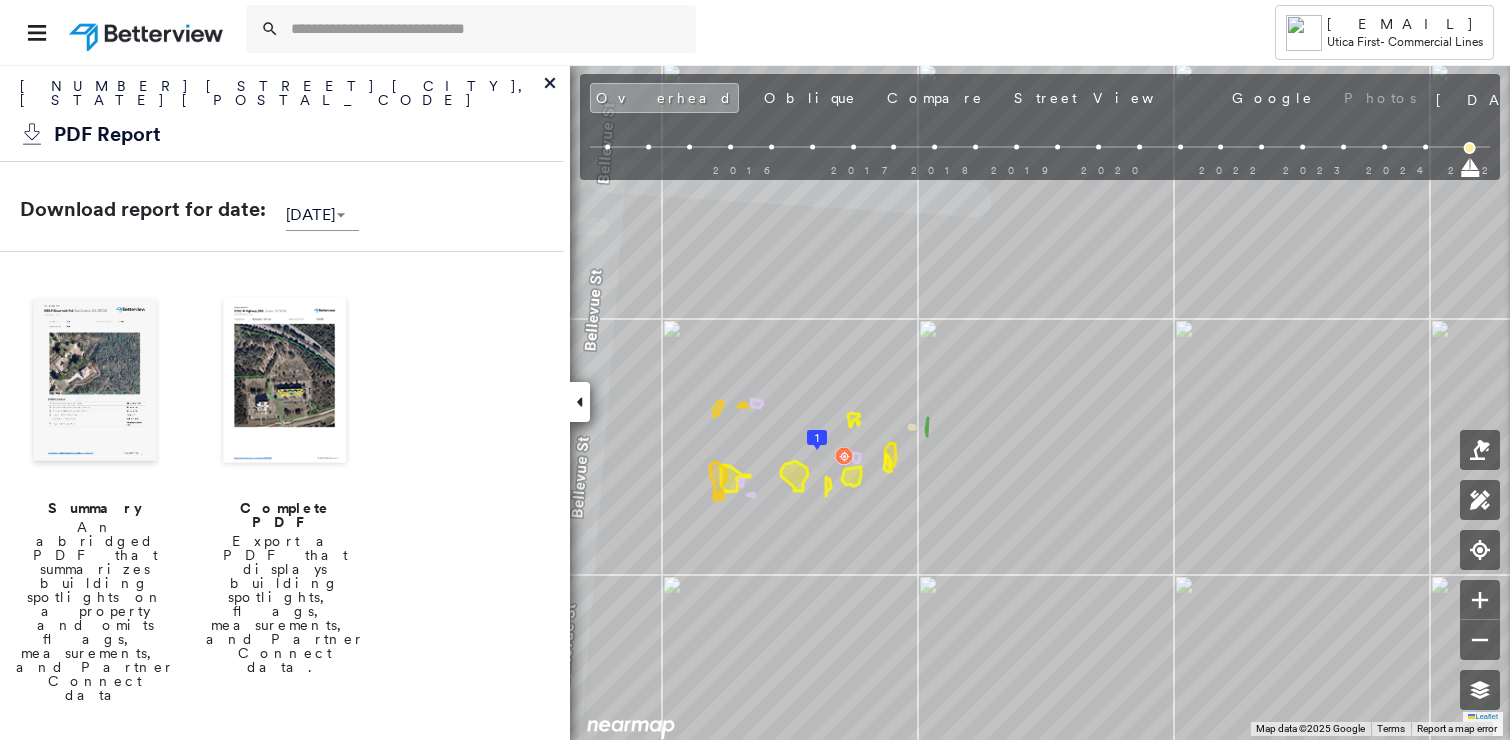click at bounding box center [285, 382] 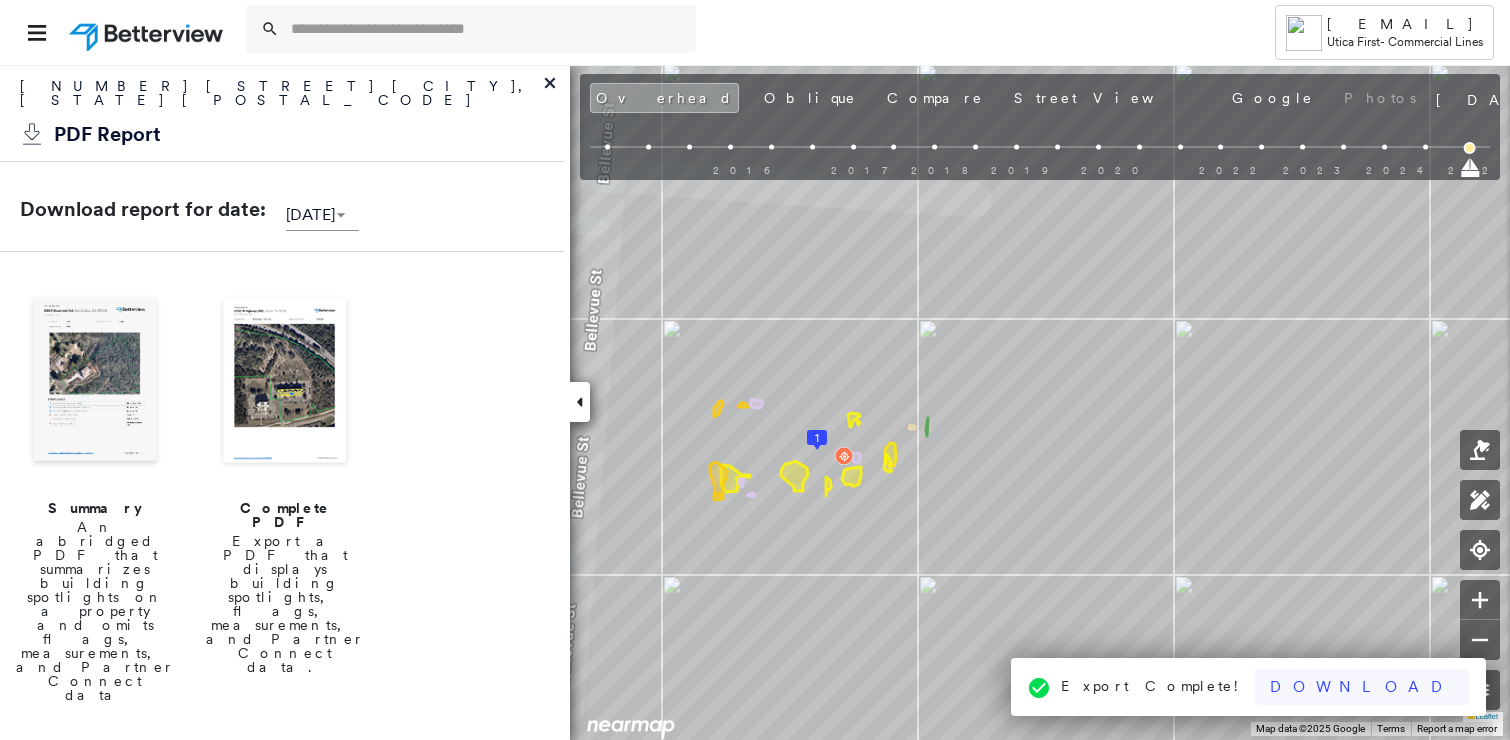 click on "Download" at bounding box center [1362, 687] 